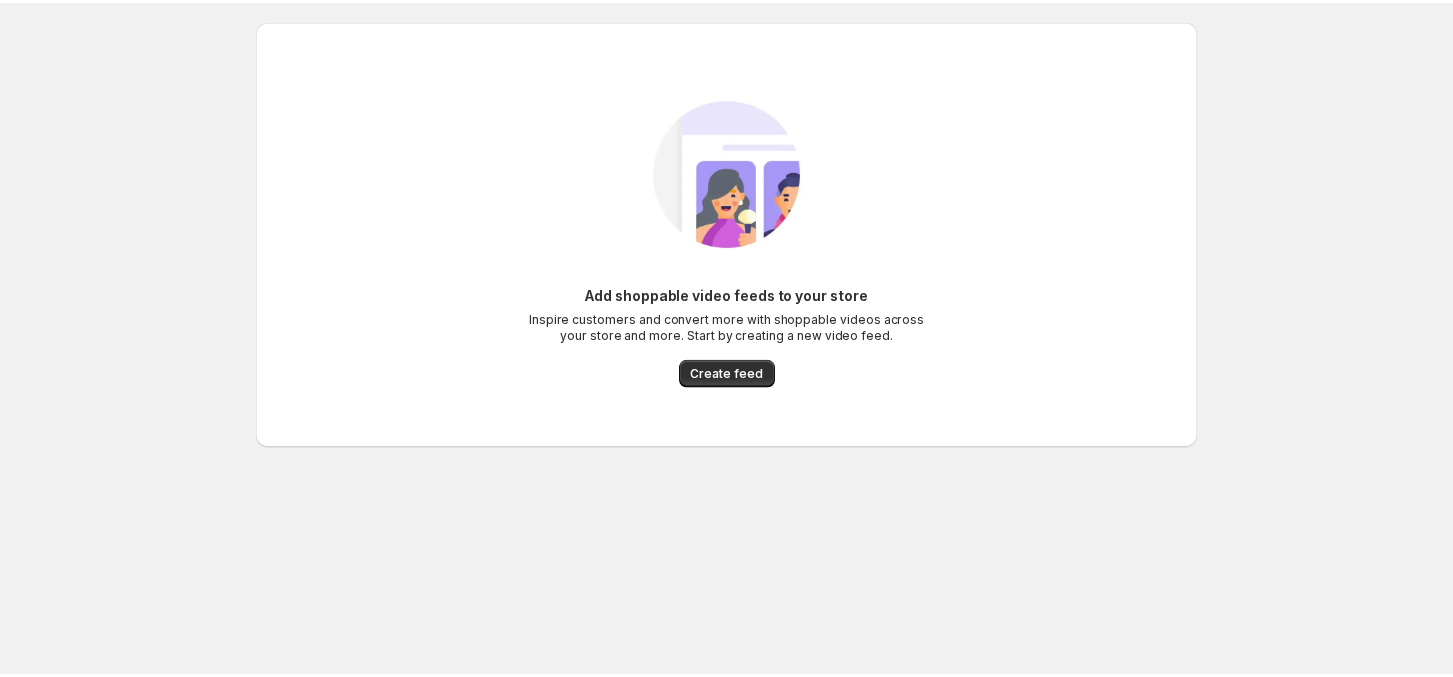 scroll, scrollTop: 0, scrollLeft: 0, axis: both 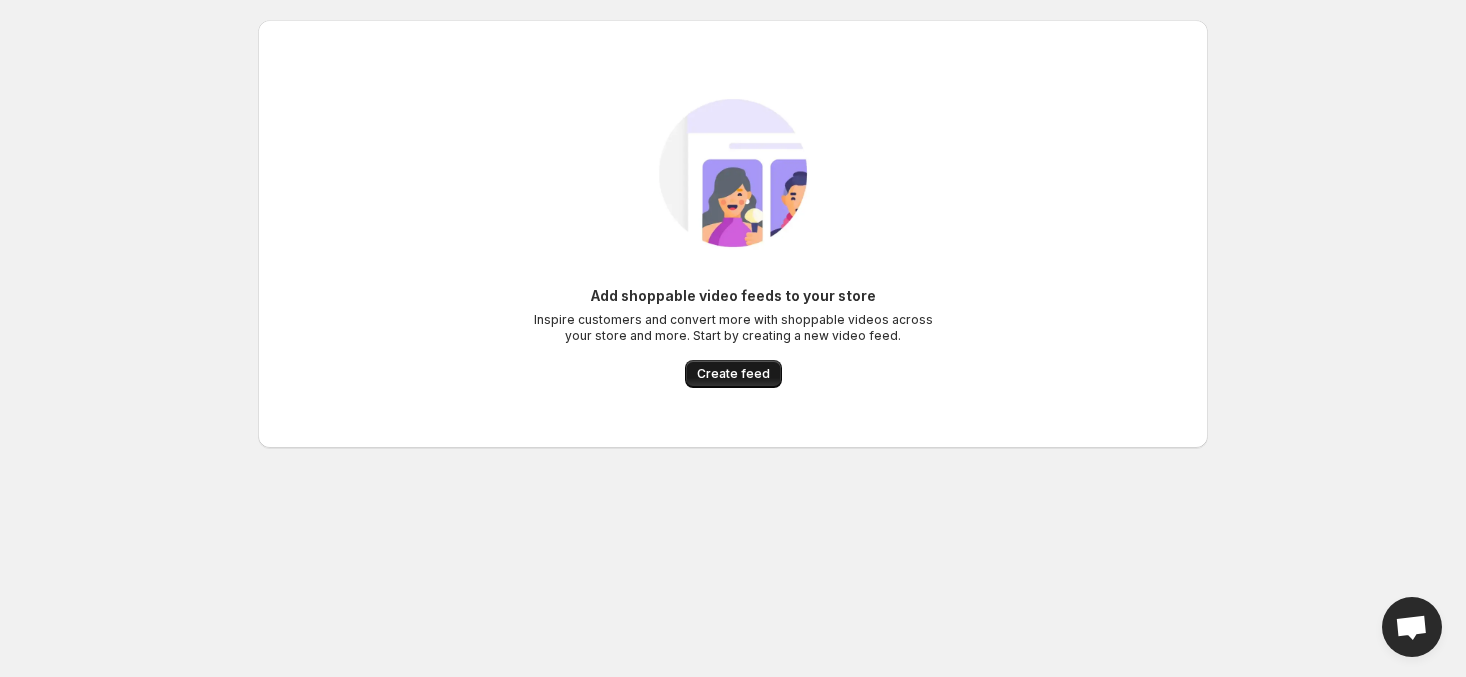 click on "Create feed" at bounding box center [733, 374] 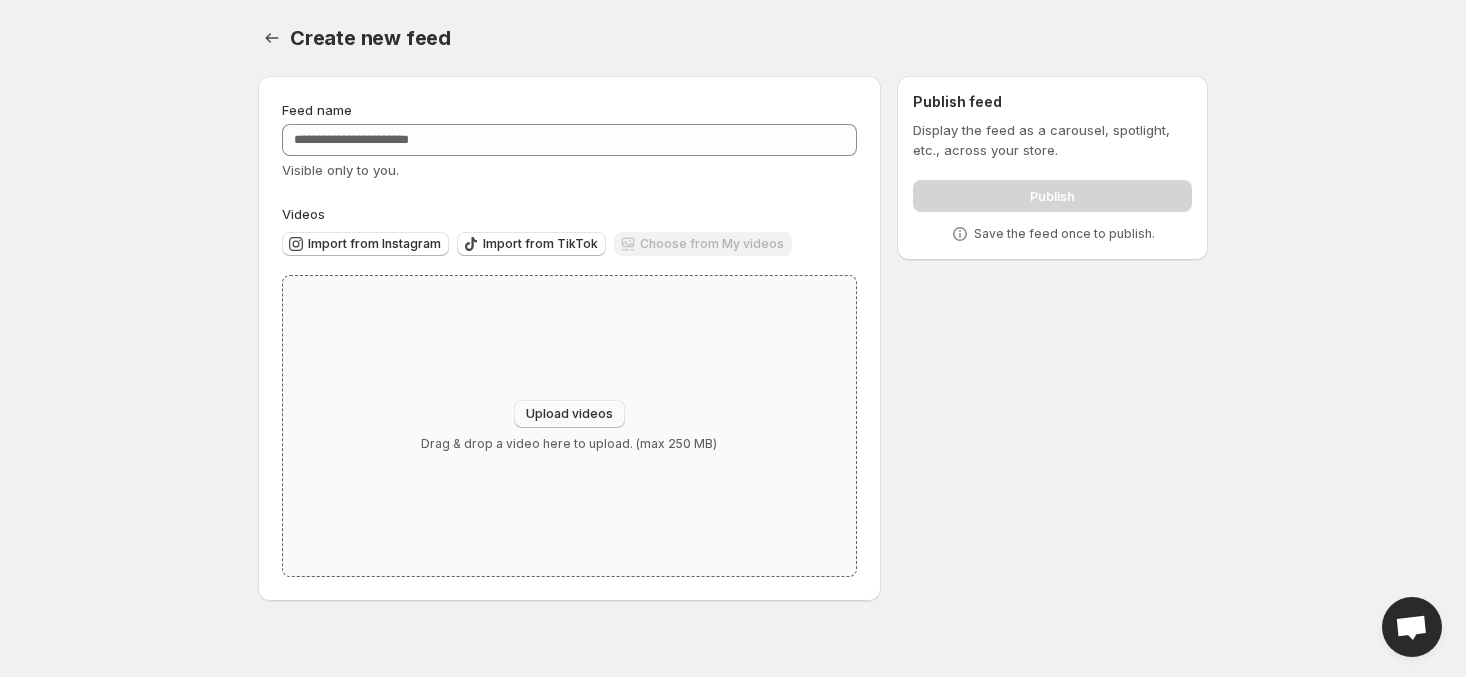 click on "Upload videos" at bounding box center [569, 414] 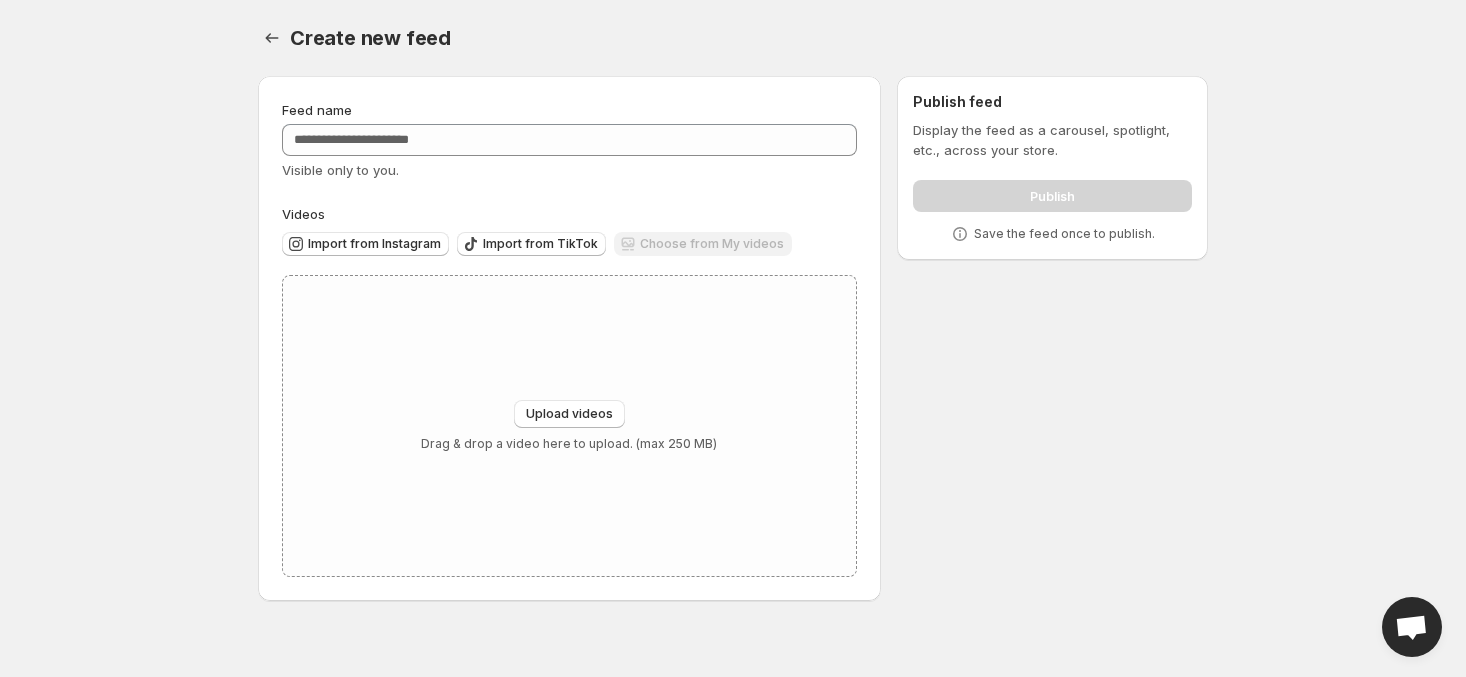 type 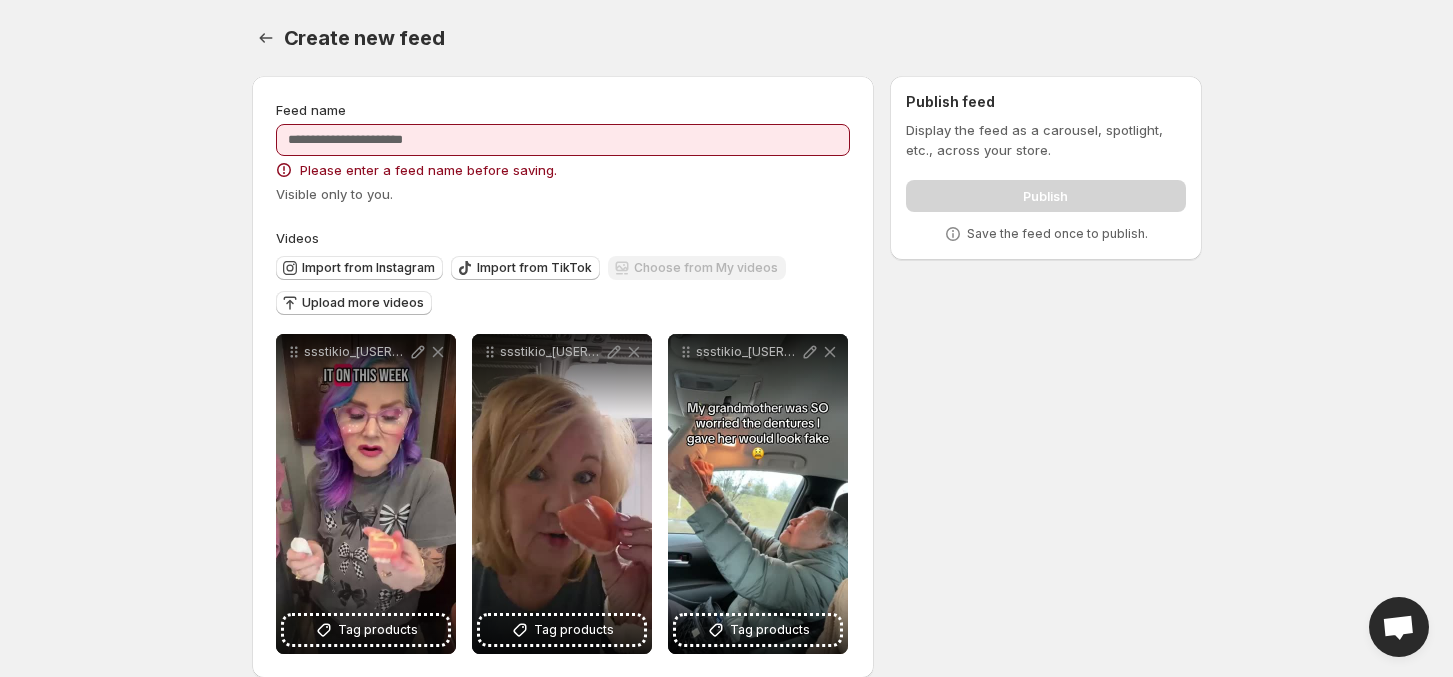click on "Feed name Please enter a feed name before saving. Visible only to you." at bounding box center (563, 152) 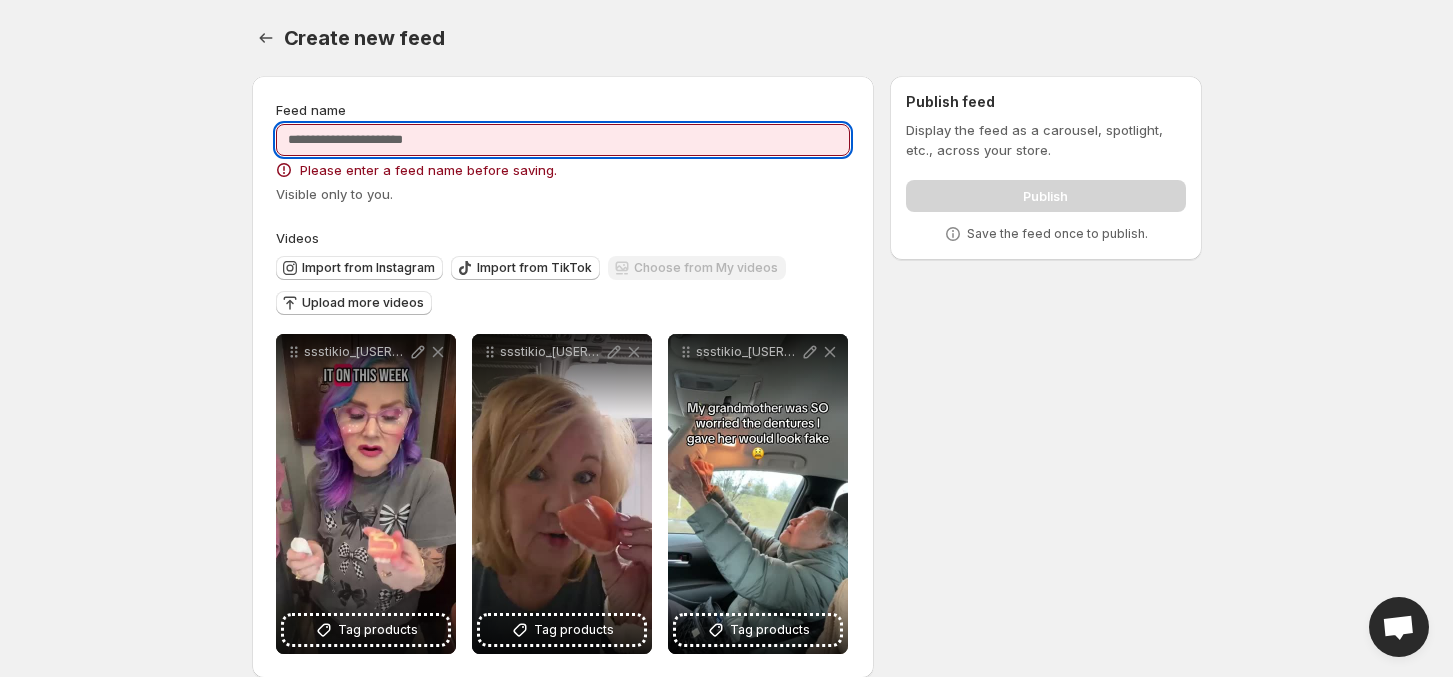 click on "Feed name" at bounding box center (563, 140) 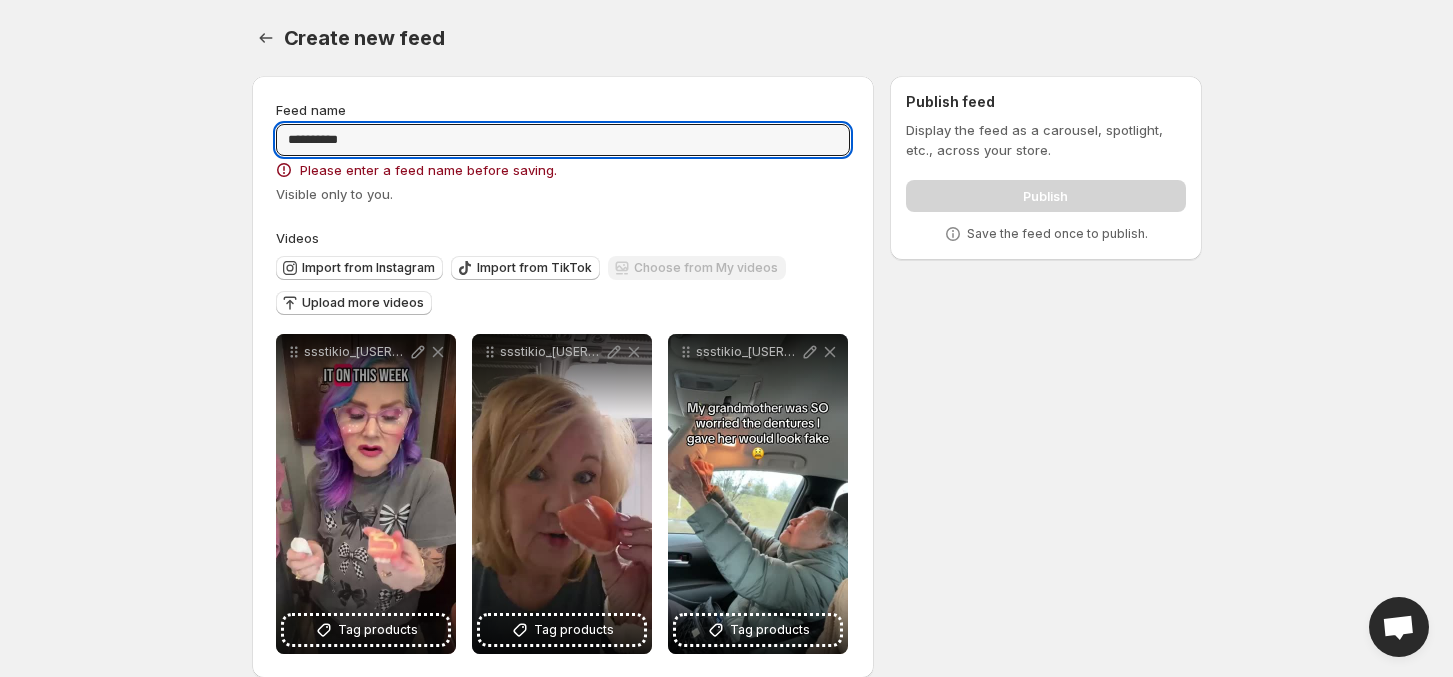 type on "**********" 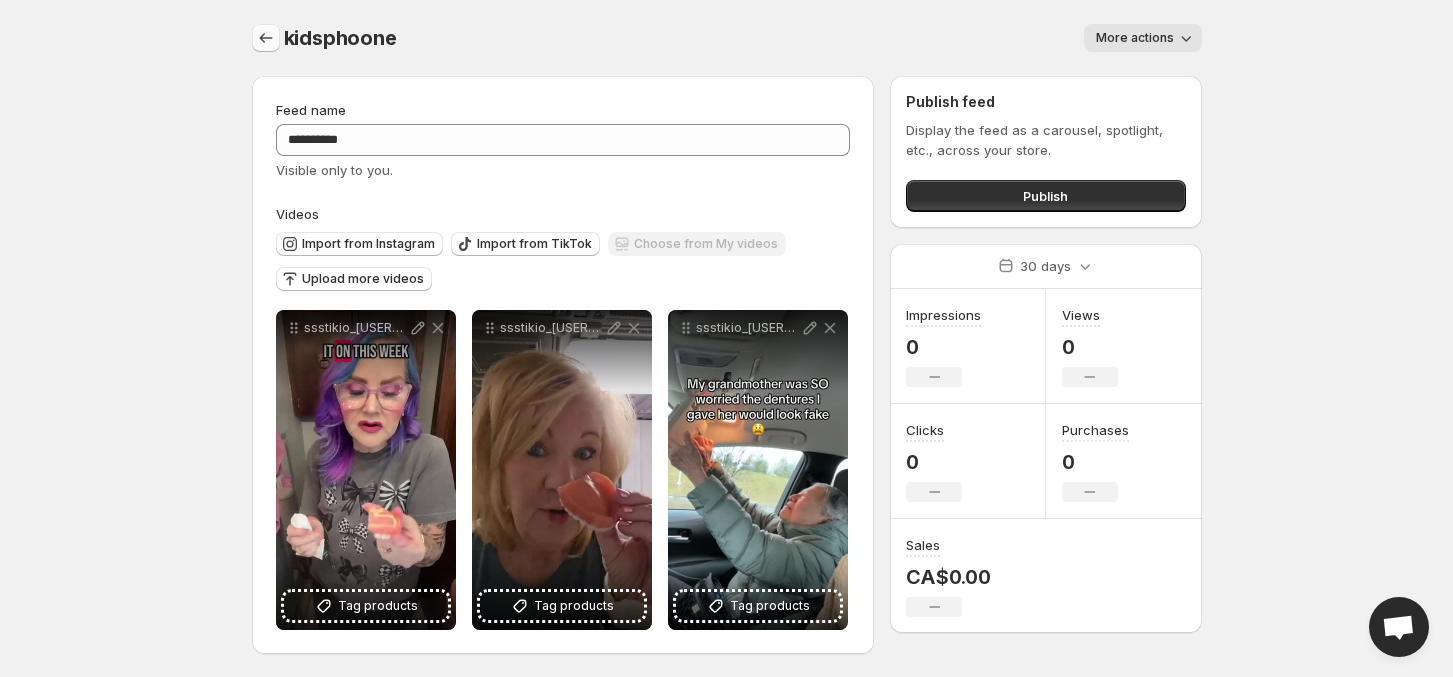 click 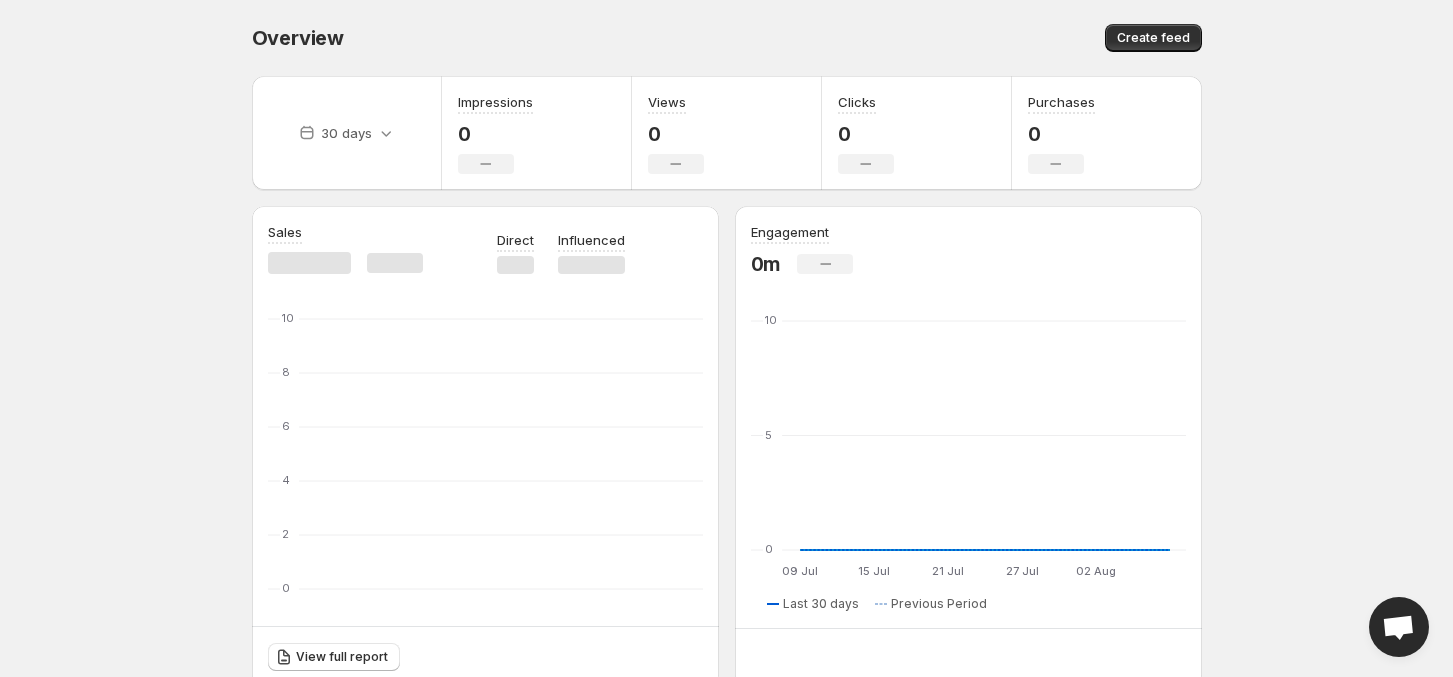click on "Overview. This page is ready Overview Create feed" at bounding box center [727, 38] 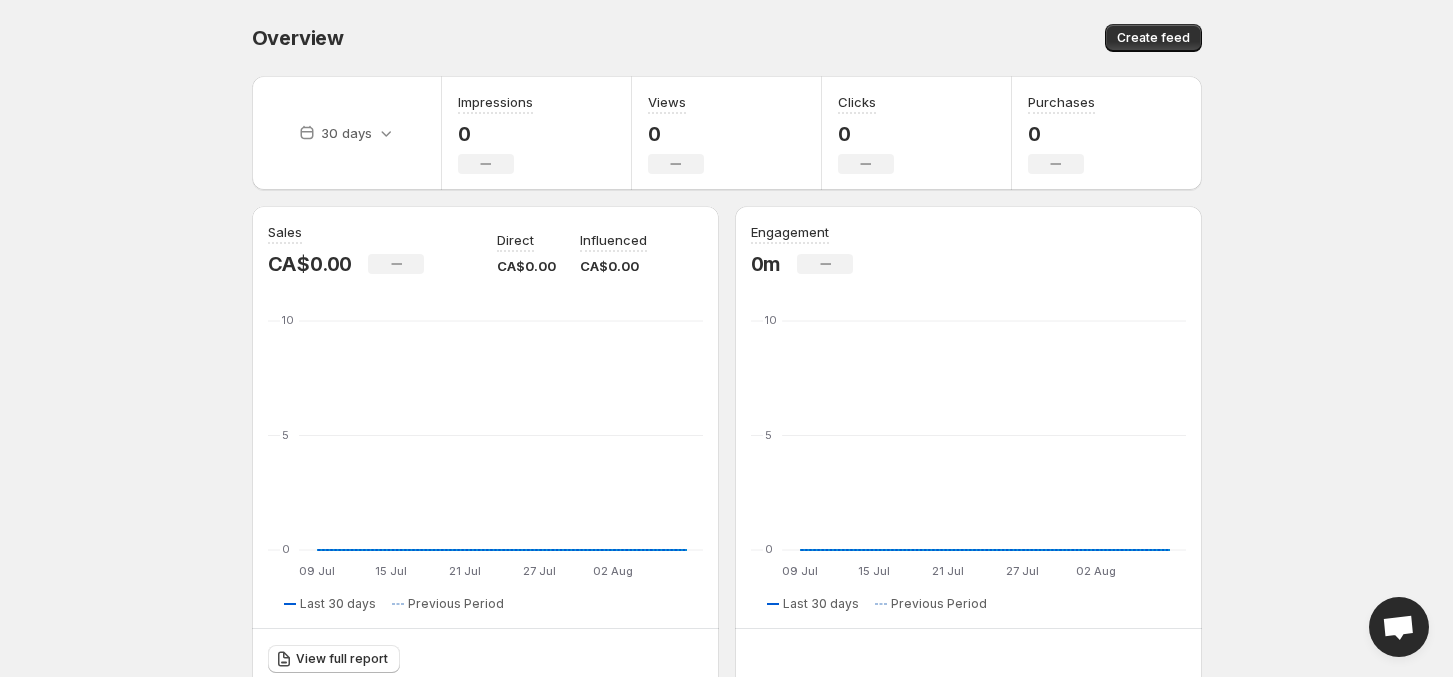 click on "Overview. This page is ready Overview Create feed" at bounding box center [727, 38] 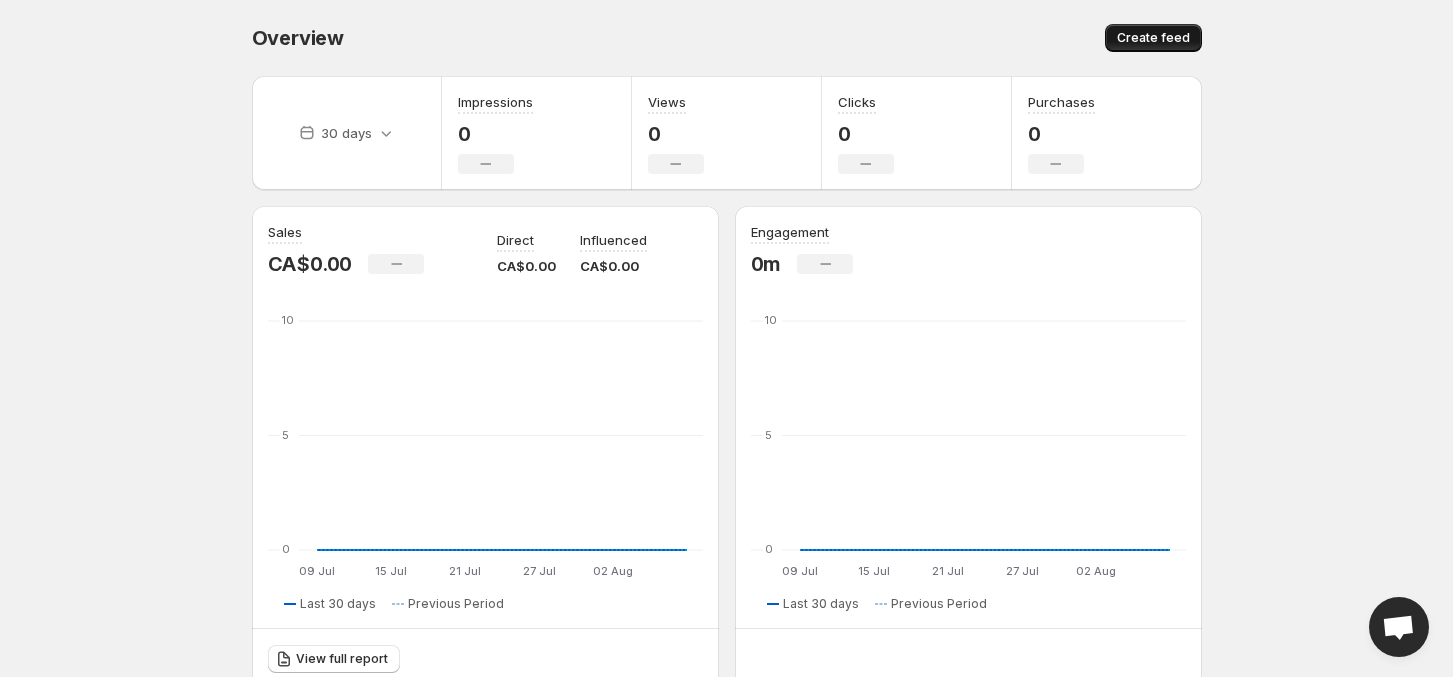 click on "Create feed" at bounding box center (1153, 38) 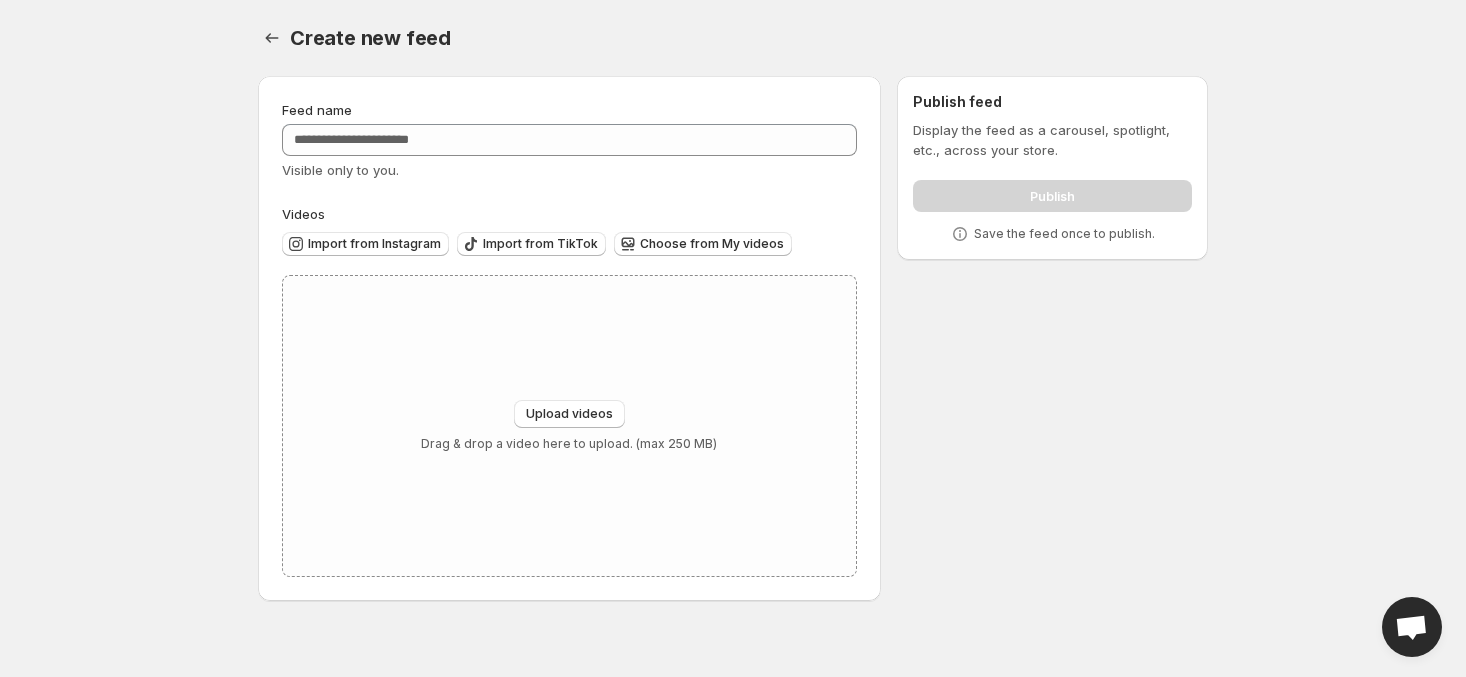 click on "Visible only to you." at bounding box center [569, 170] 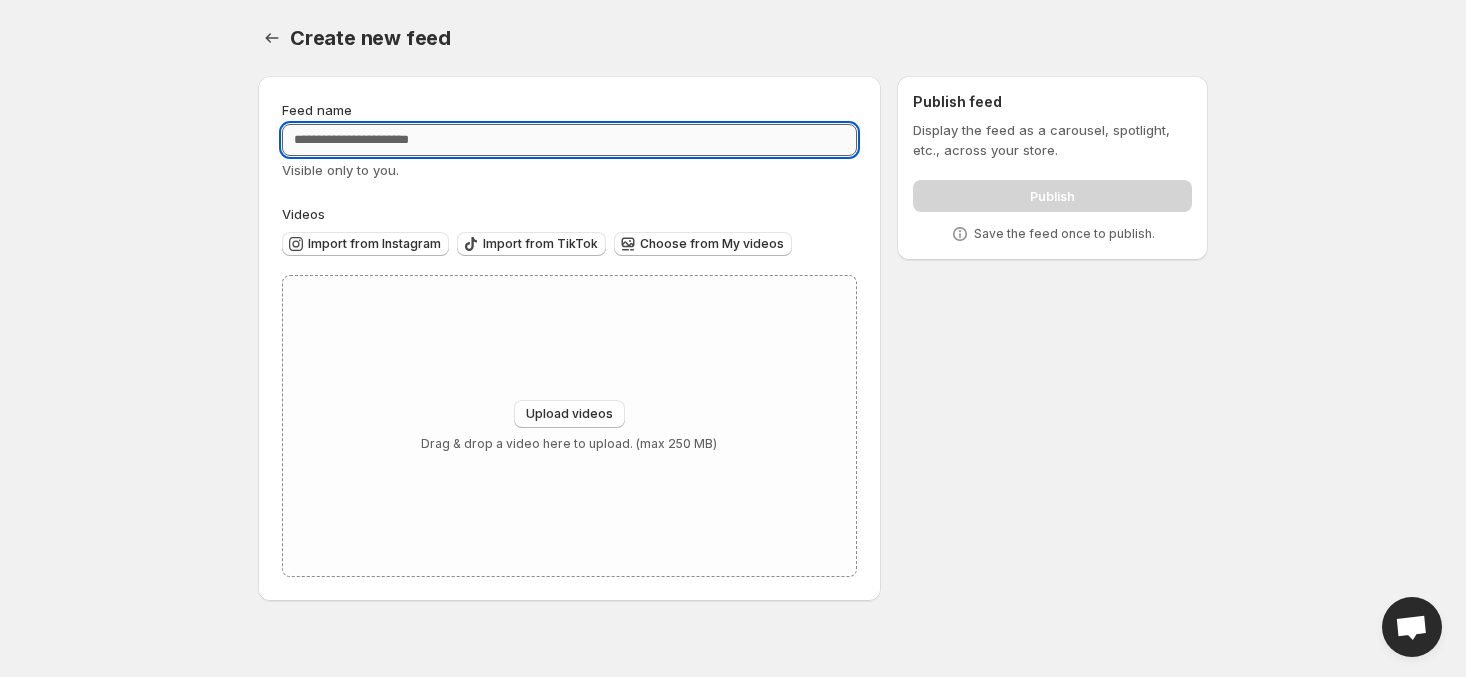 click on "Feed name" at bounding box center (569, 140) 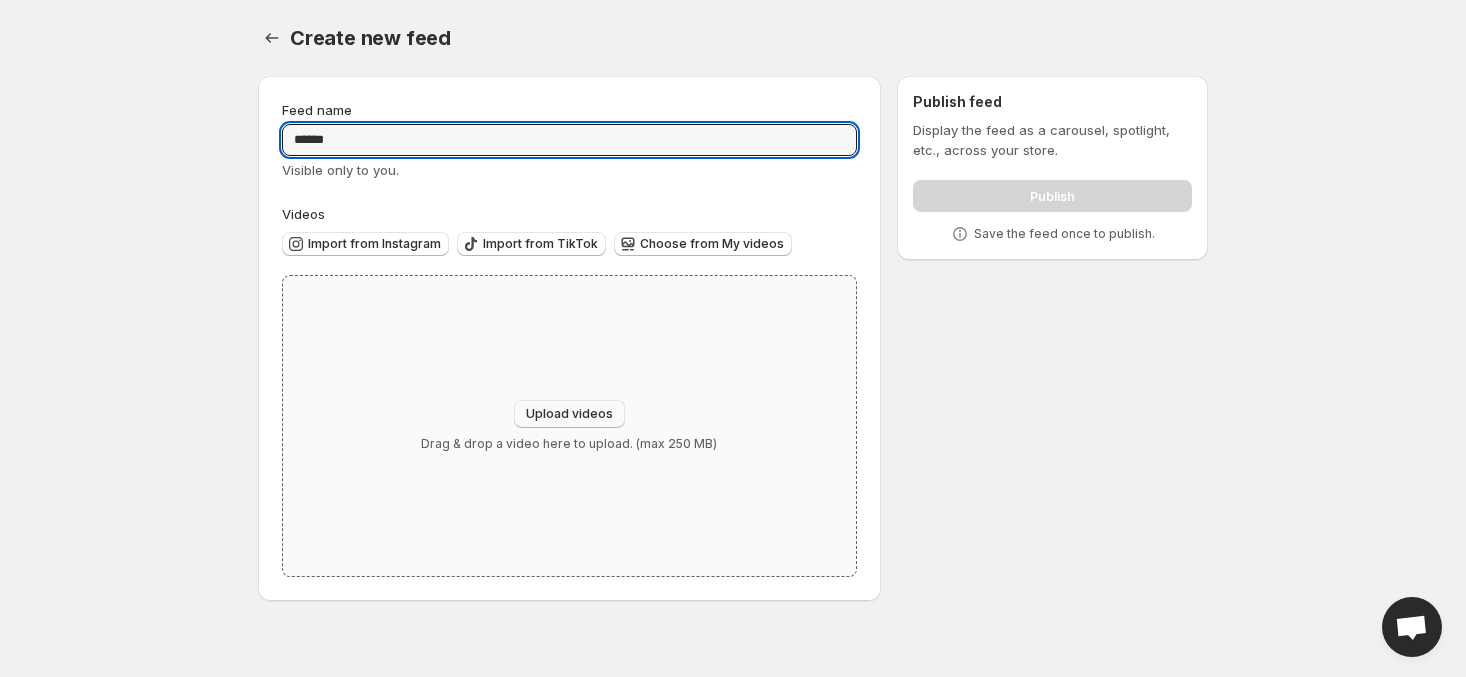 type on "******" 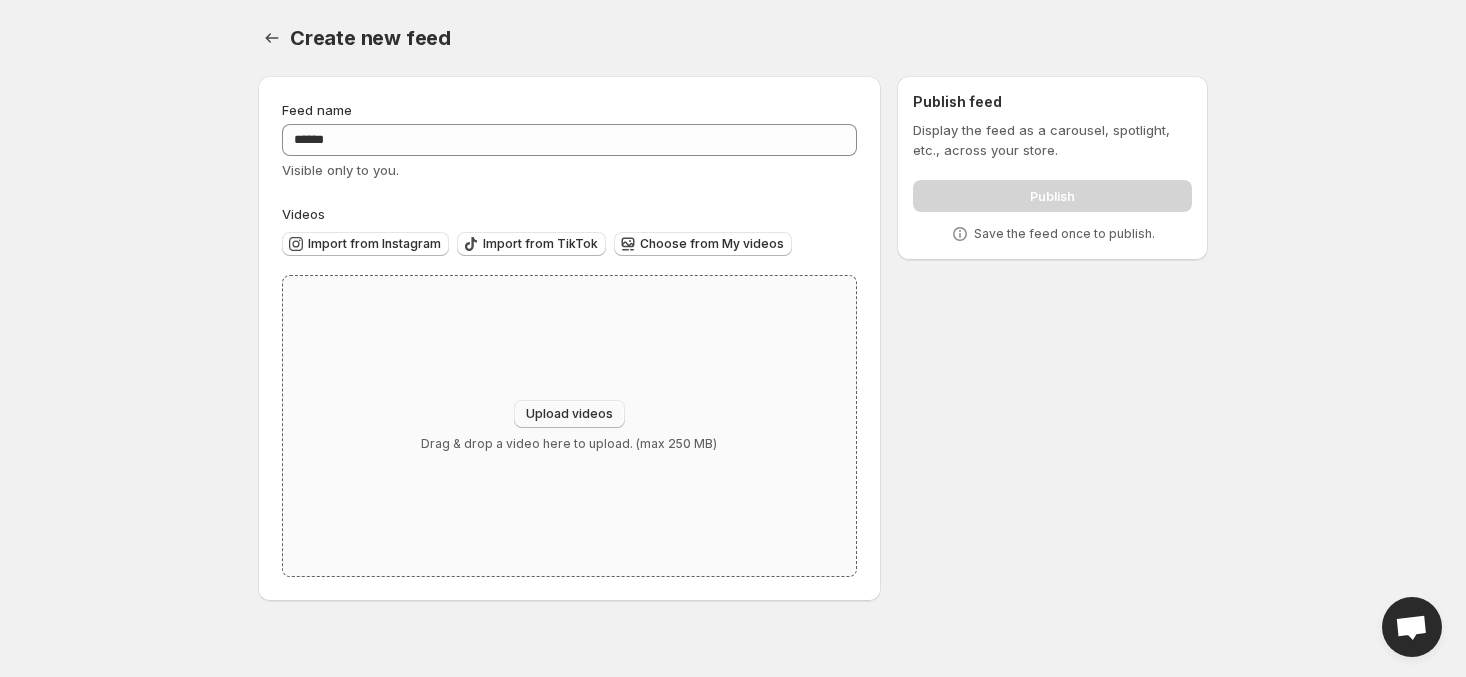 type on "**********" 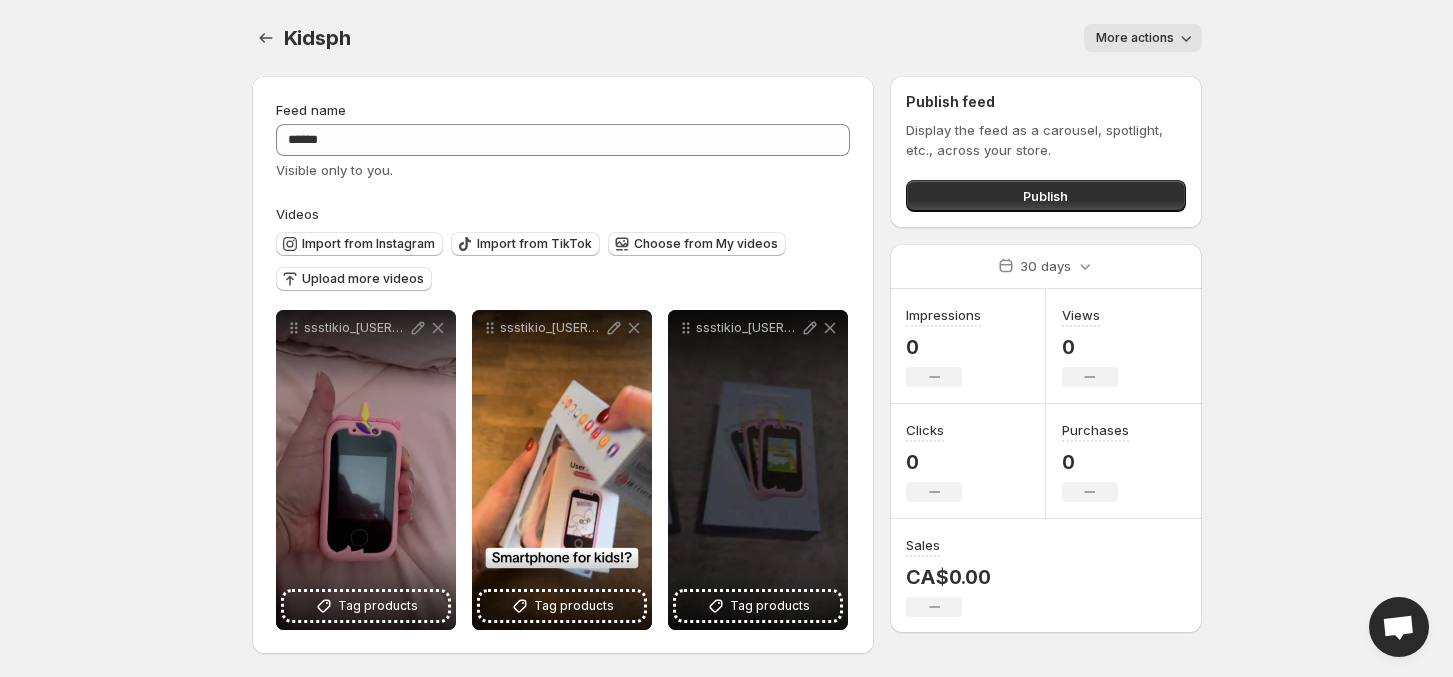 click at bounding box center [268, 38] 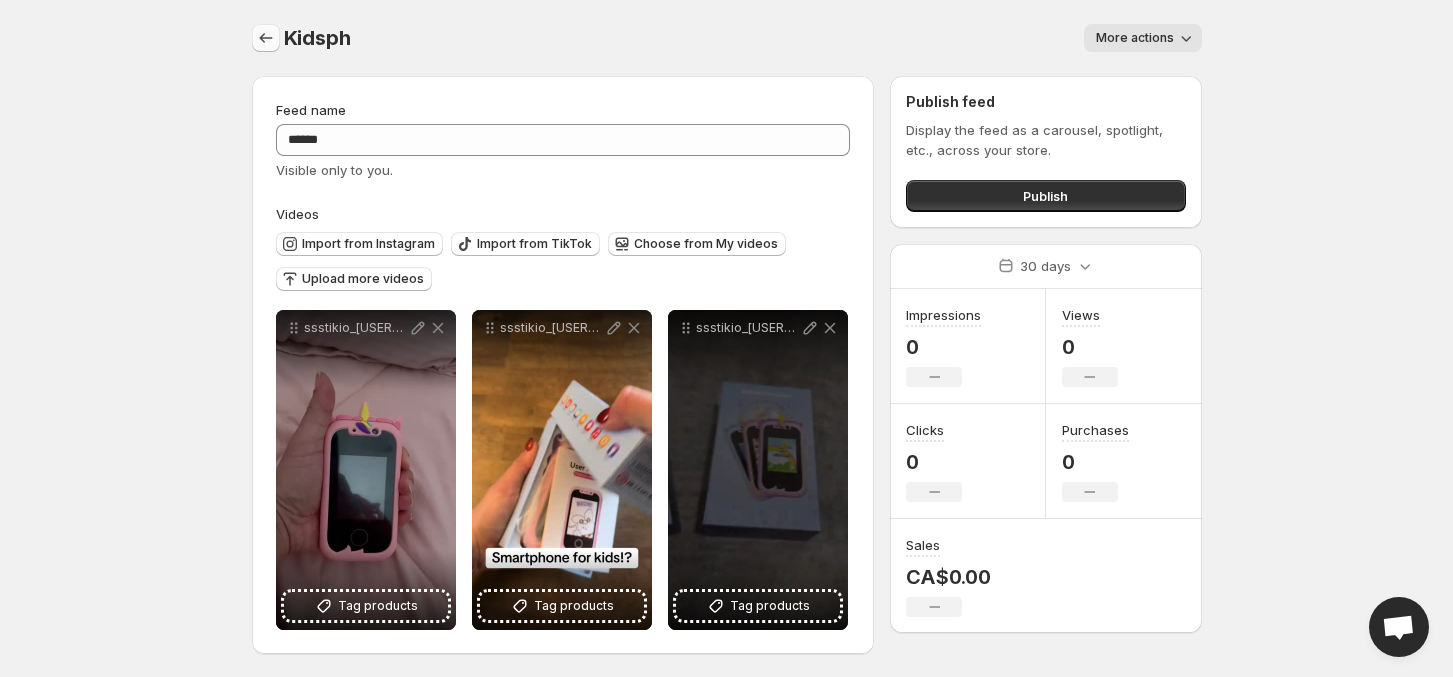click 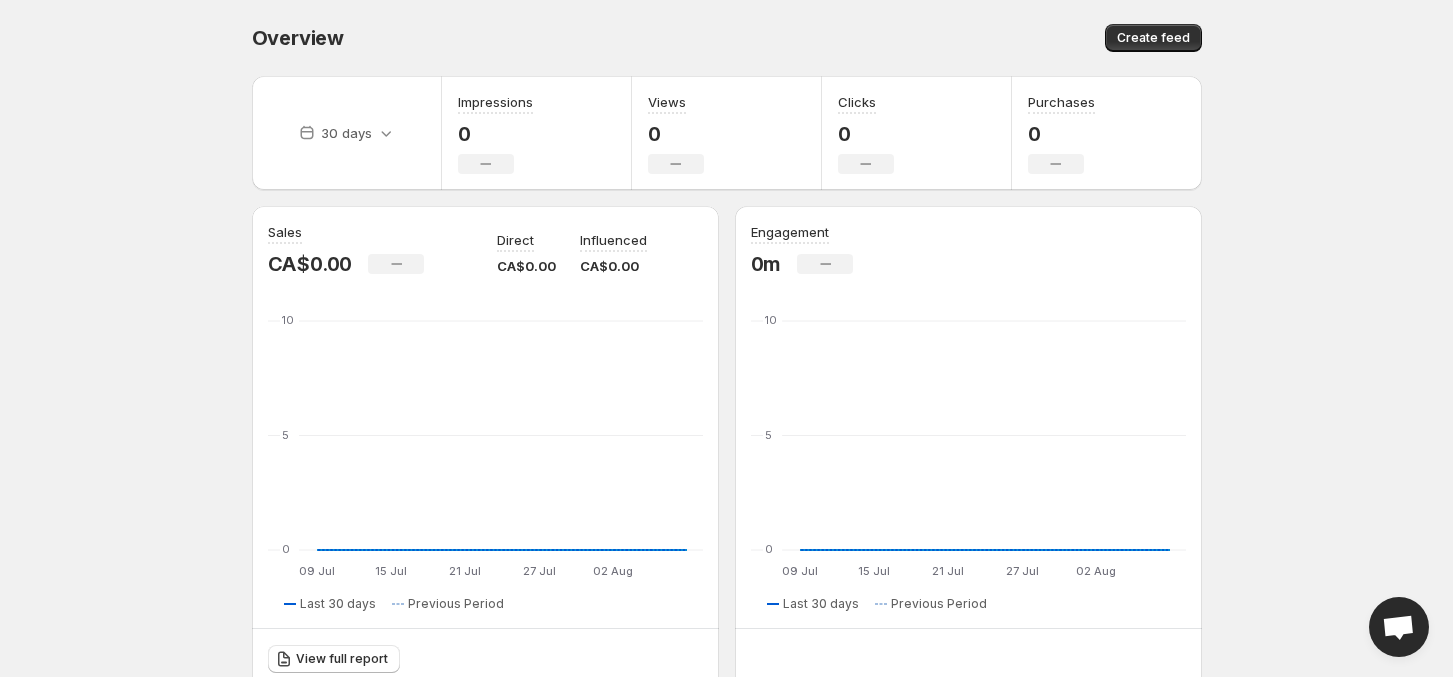 click on "Overview. This page is ready Overview Create feed" at bounding box center [727, 38] 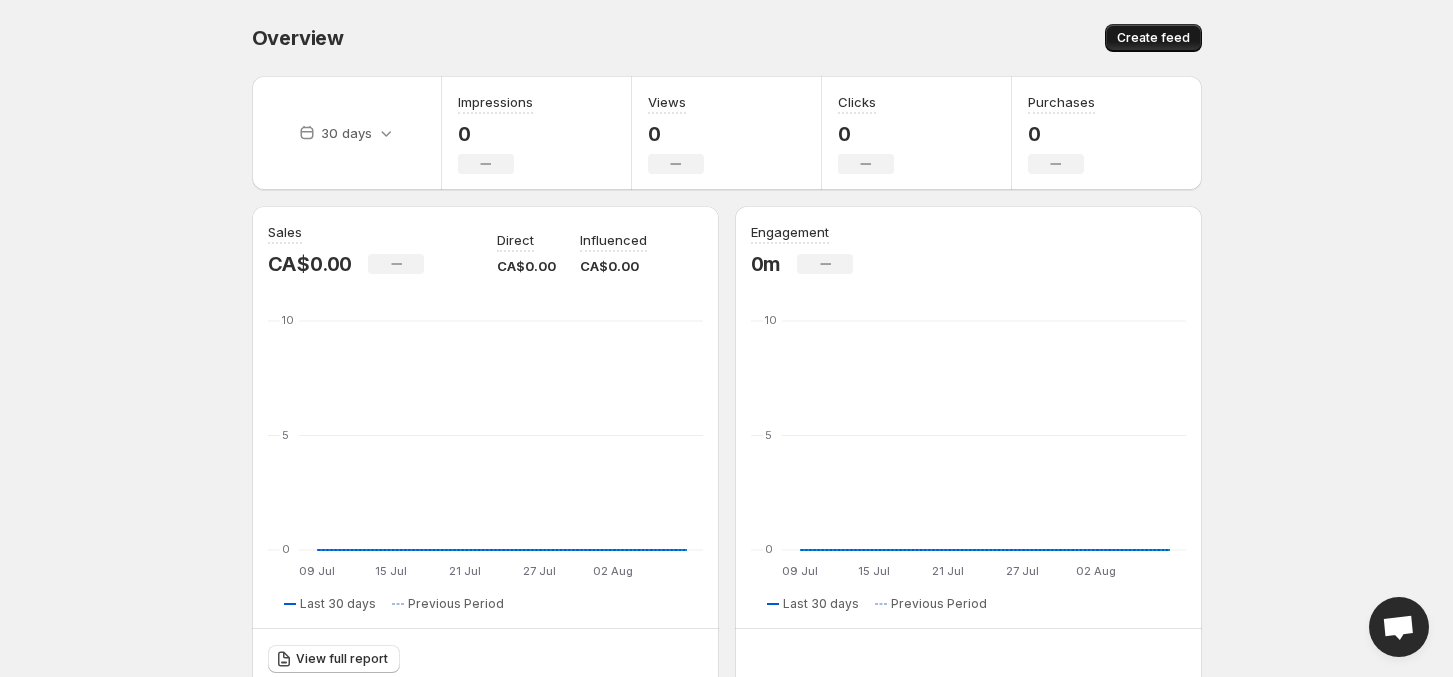 click on "Create feed" at bounding box center (1153, 38) 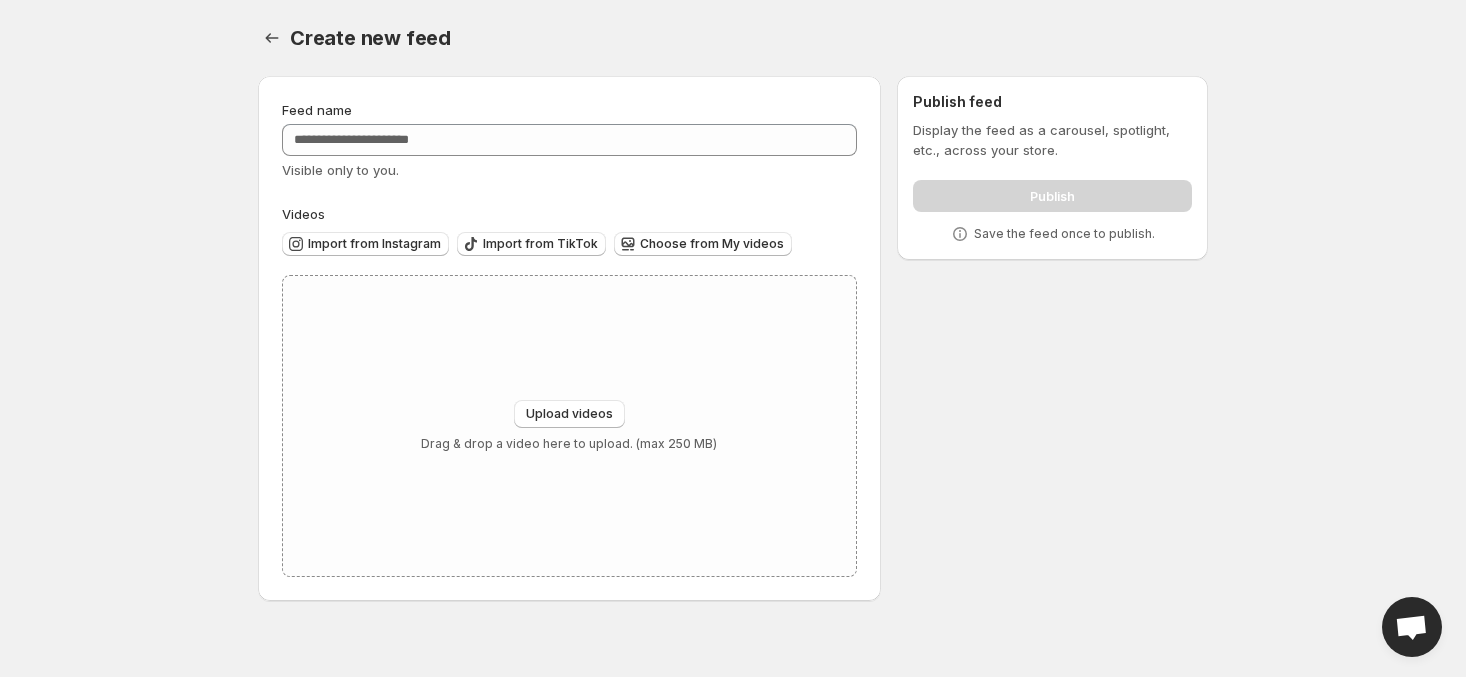 click on "Feed name Visible only to you." at bounding box center [569, 140] 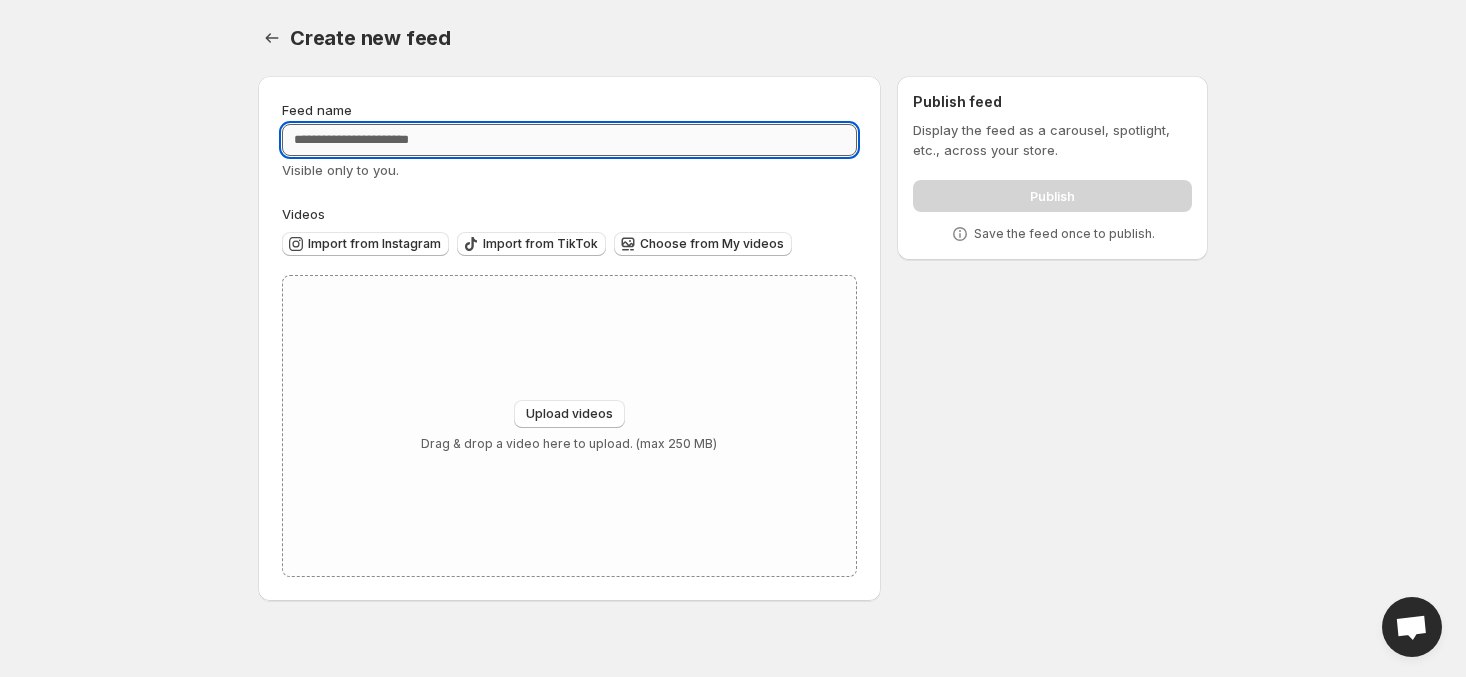 click on "Feed name" at bounding box center (569, 140) 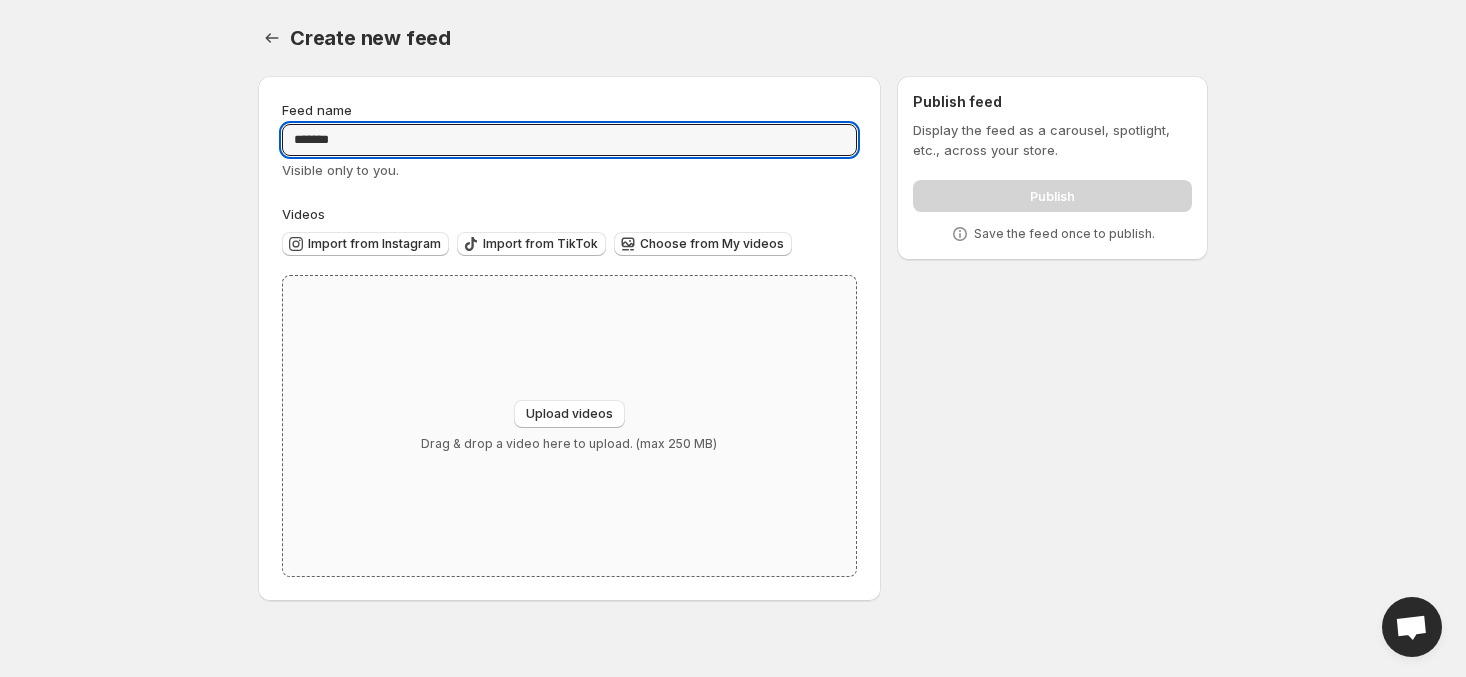 type on "*******" 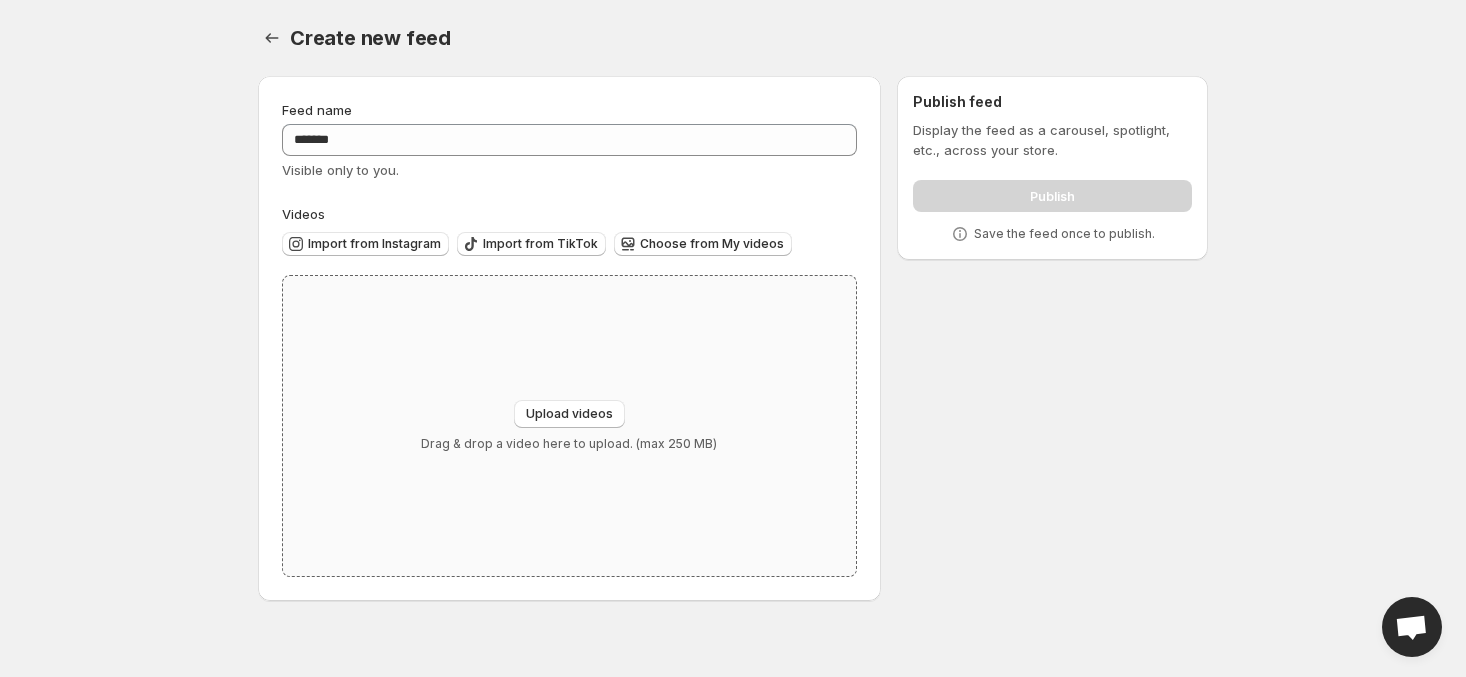 type on "**********" 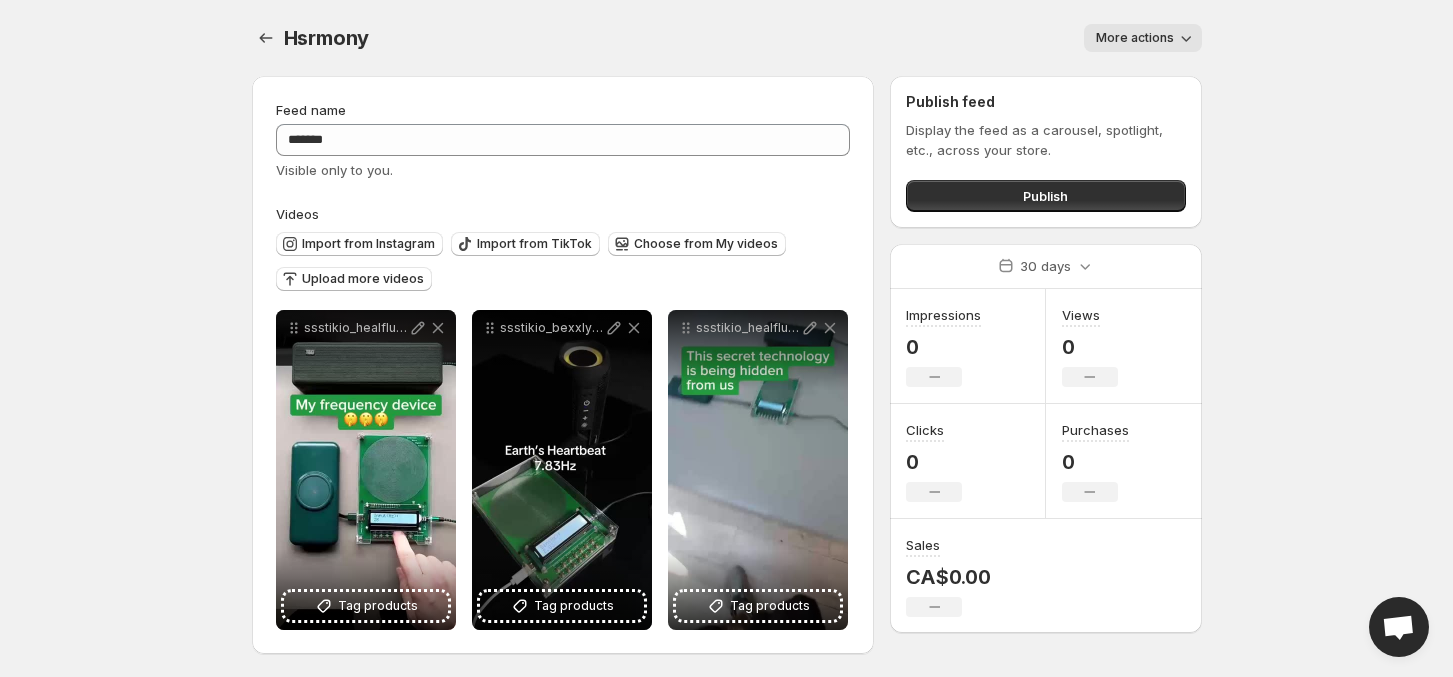 click on "Hsrmony. This page is ready Hsrmony More actions More actions More actions" at bounding box center (727, 38) 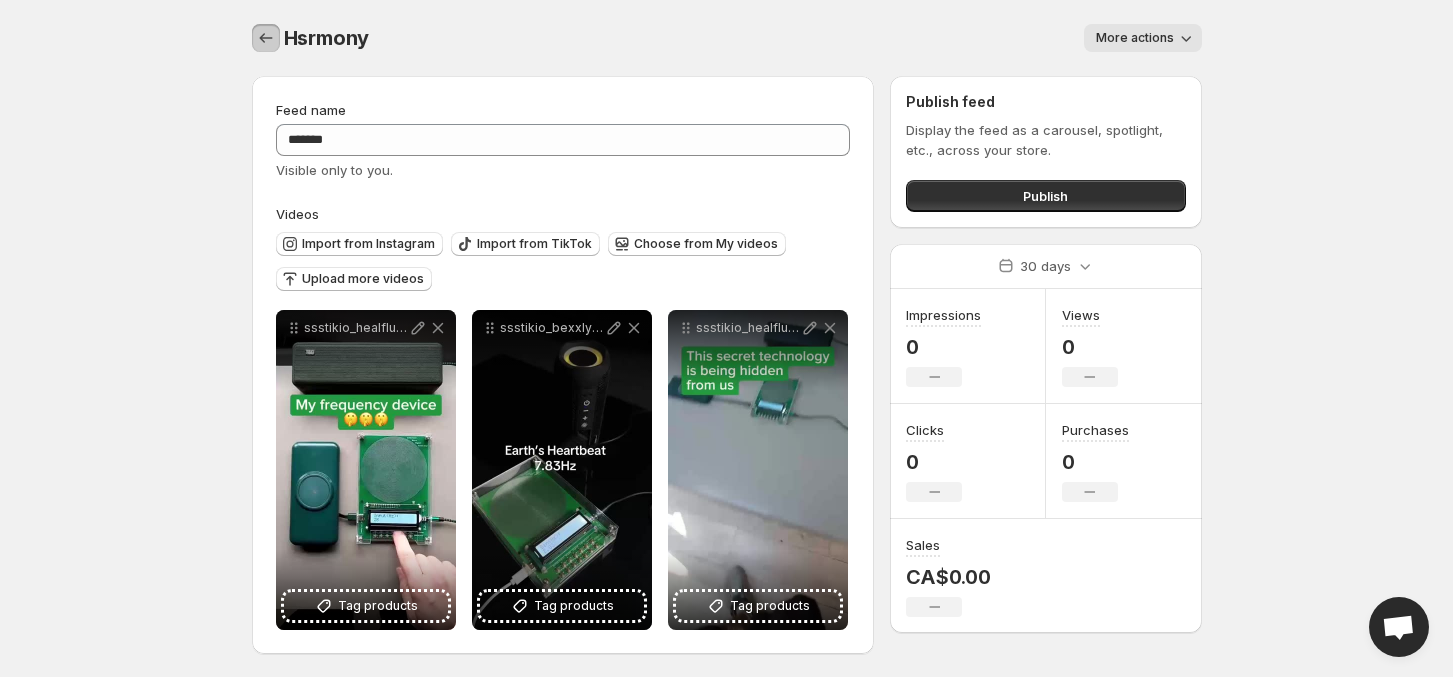 click 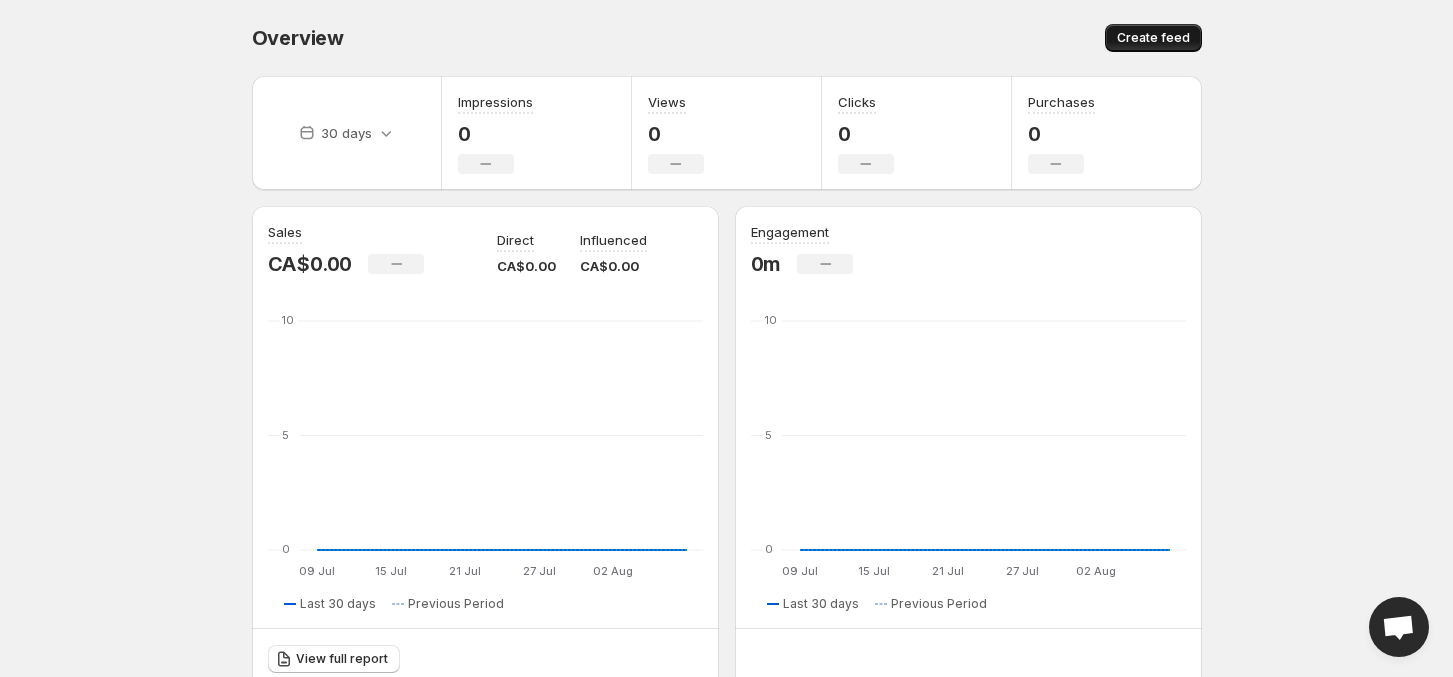 click on "Create feed" at bounding box center [1153, 38] 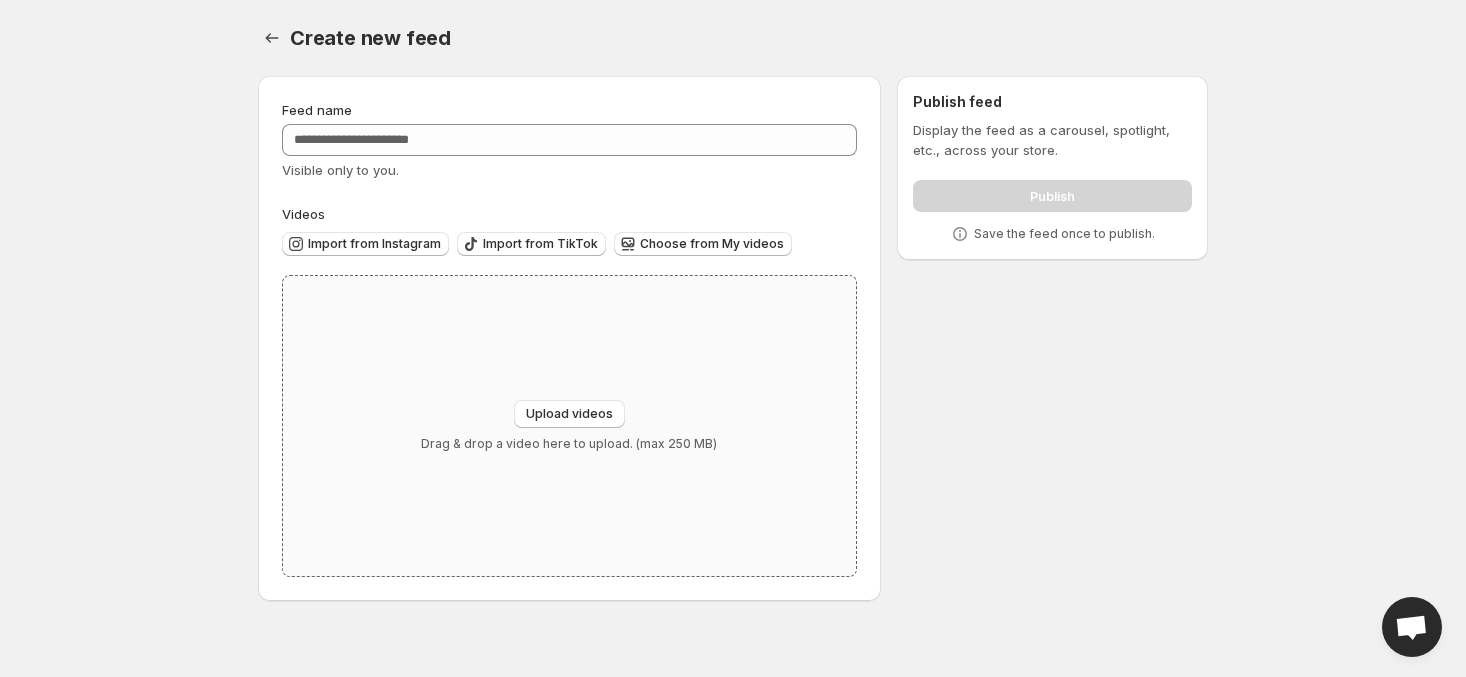 click on "Upload videos Drag & drop a video here to upload. (max 250 MB)" at bounding box center [569, 426] 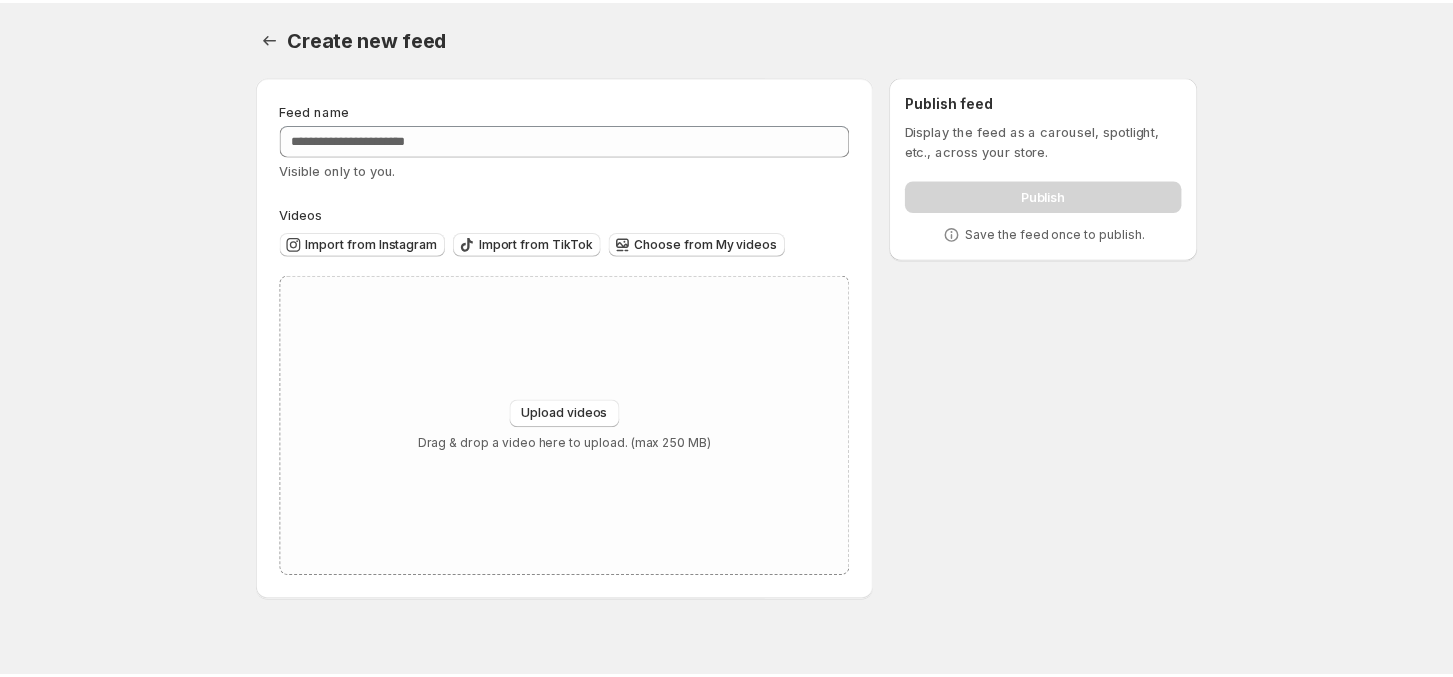 scroll, scrollTop: 0, scrollLeft: 0, axis: both 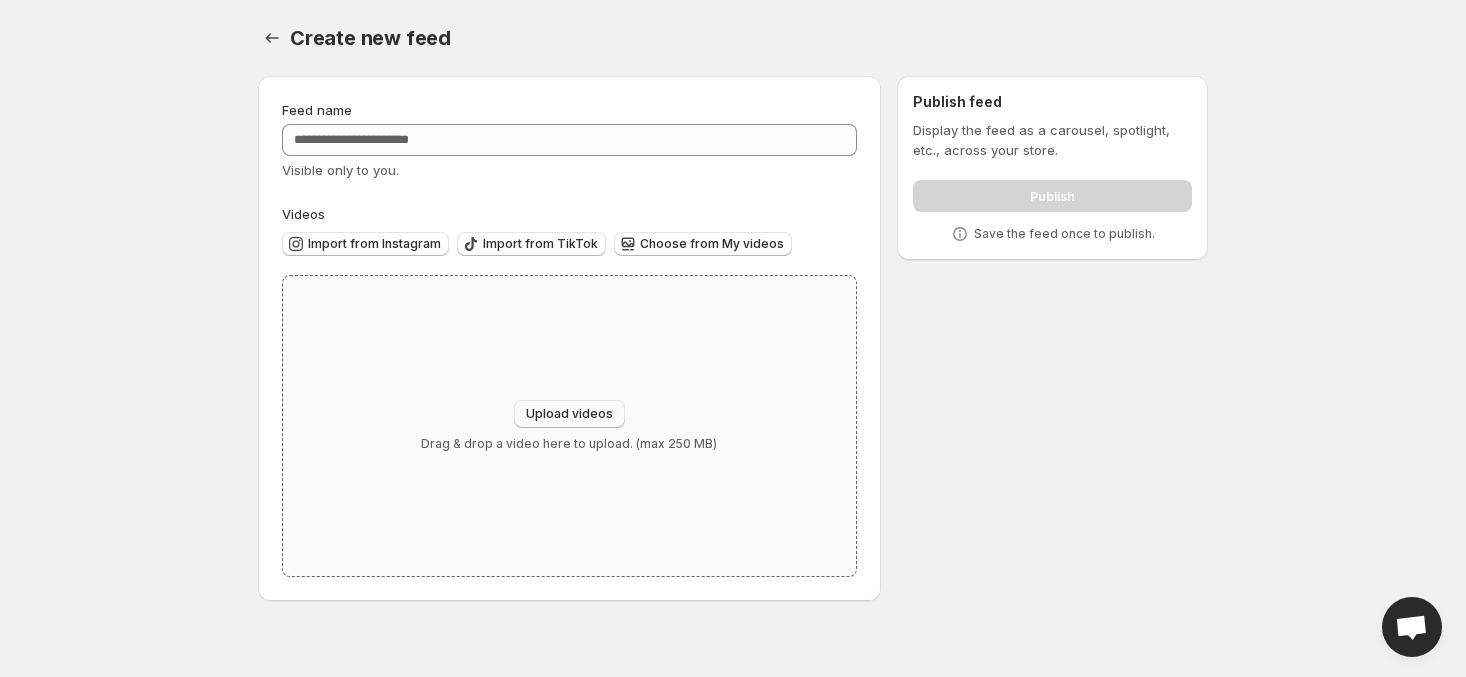 click on "Upload videos" at bounding box center [569, 414] 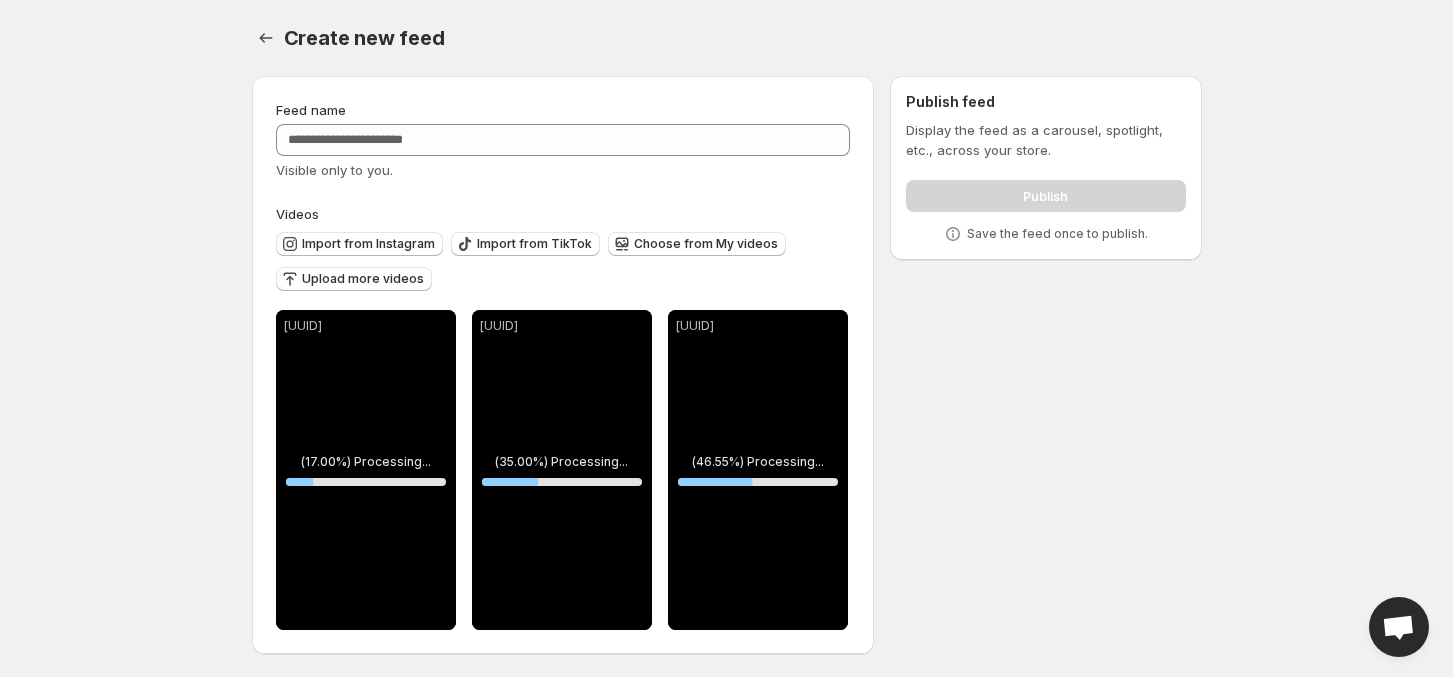 click on "Feed name Visible only to you." at bounding box center (563, 140) 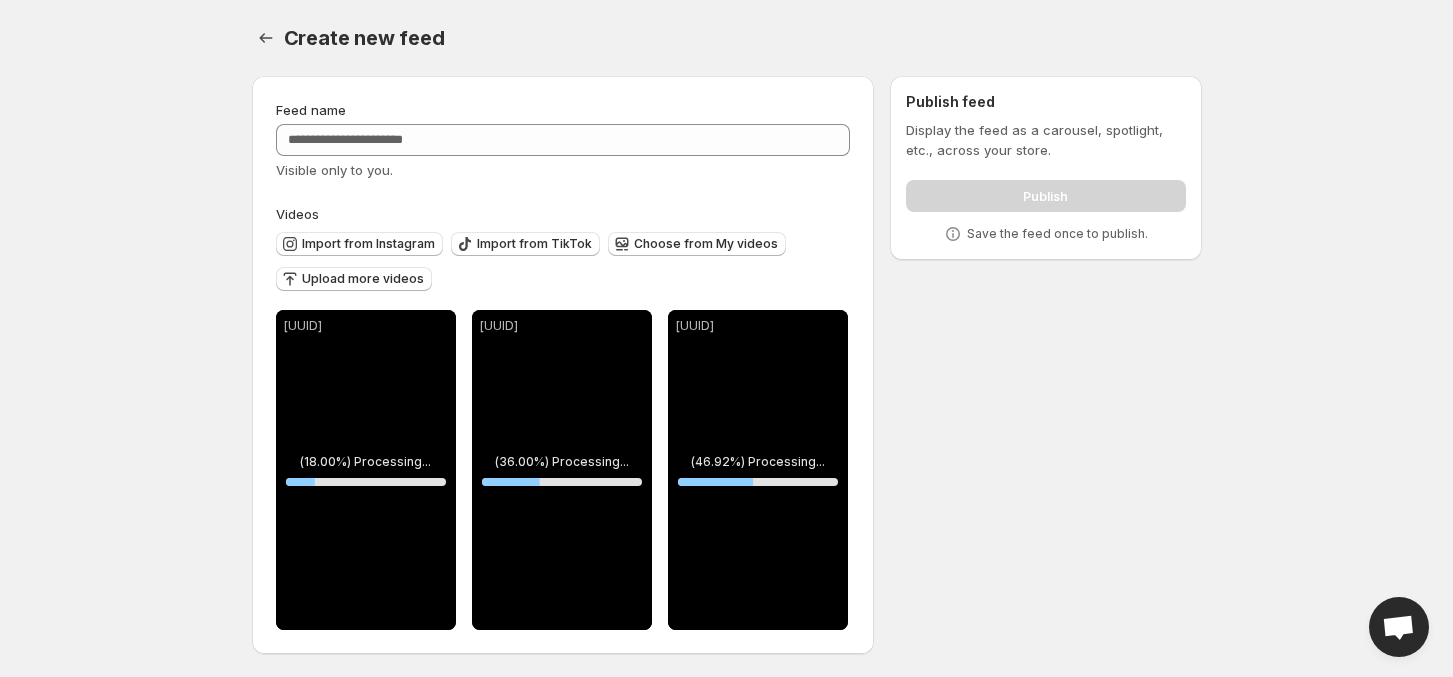 click on "Feed name Visible only to you." at bounding box center (563, 140) 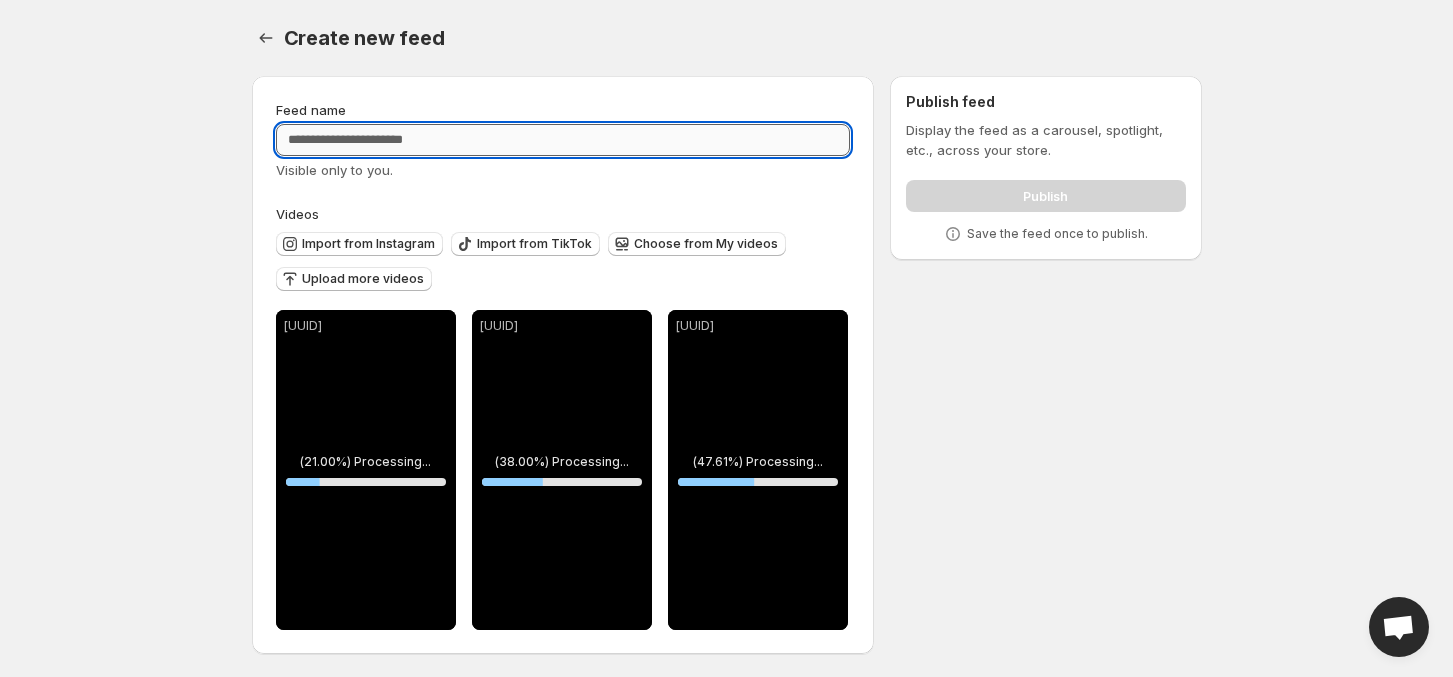 click on "Feed name" at bounding box center [563, 140] 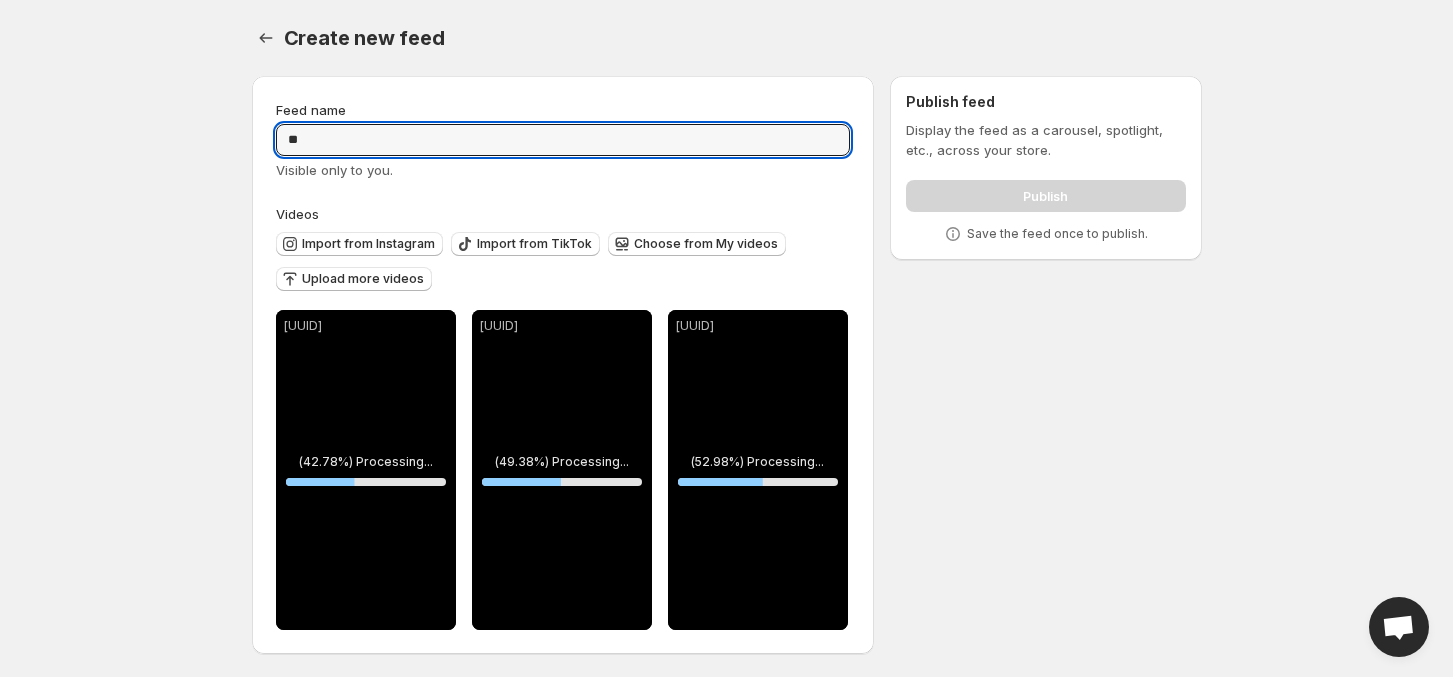 type on "**" 